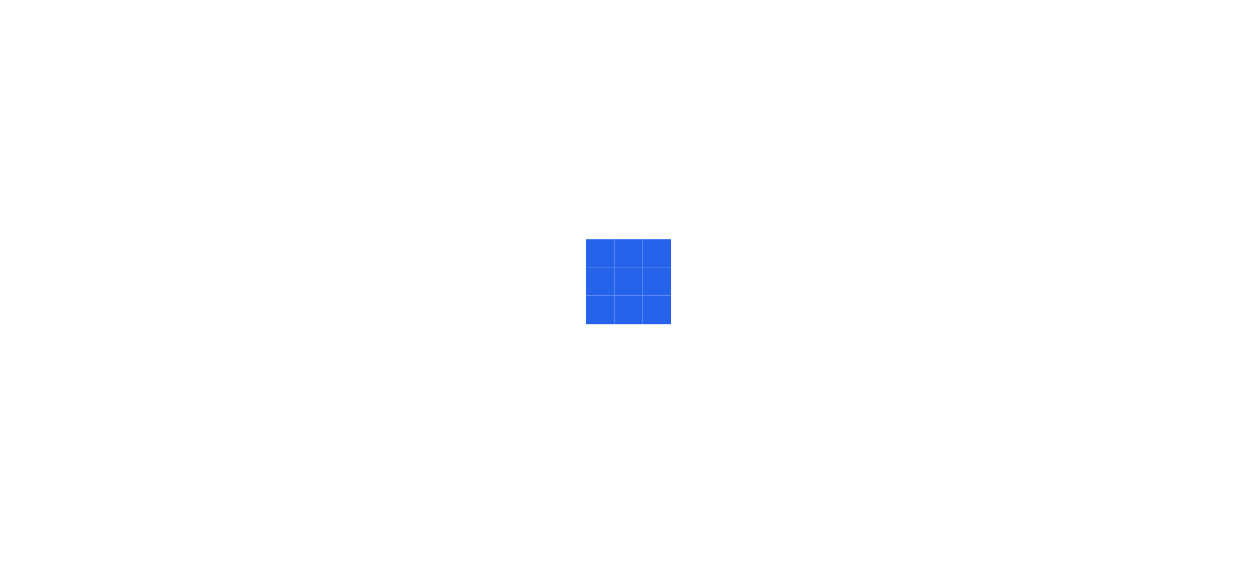 scroll, scrollTop: 0, scrollLeft: 0, axis: both 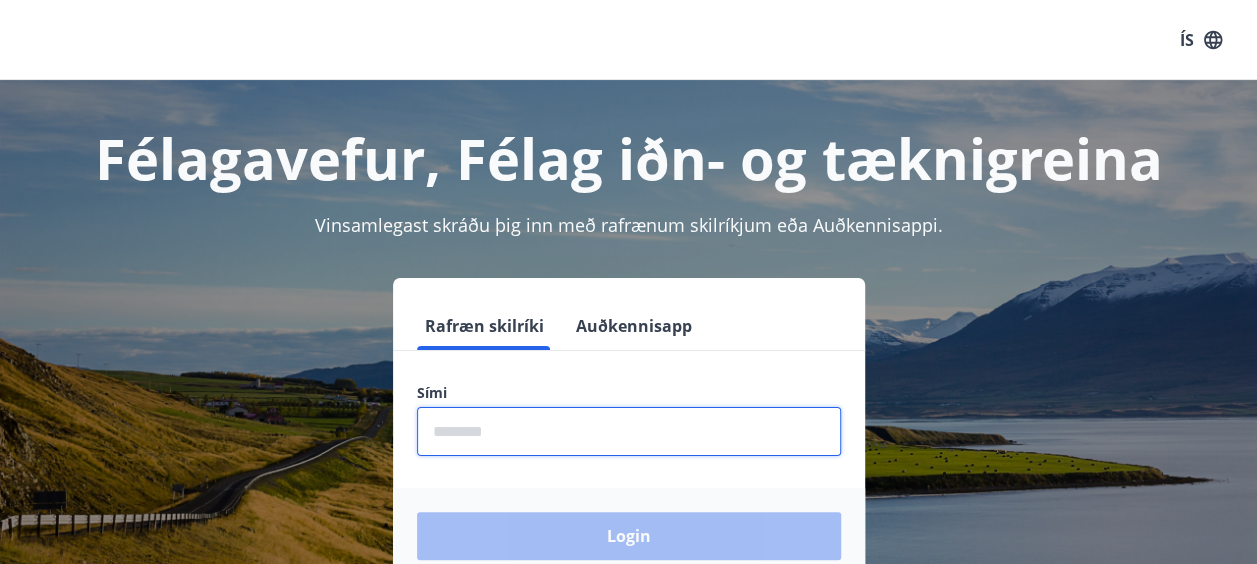 click at bounding box center [629, 431] 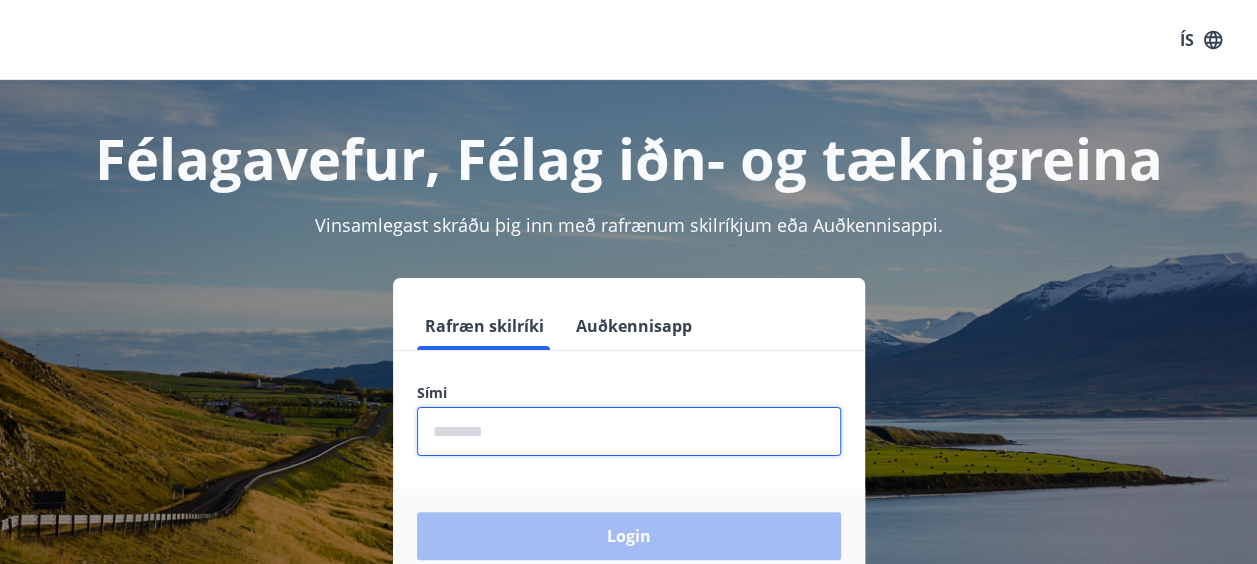 type on "********" 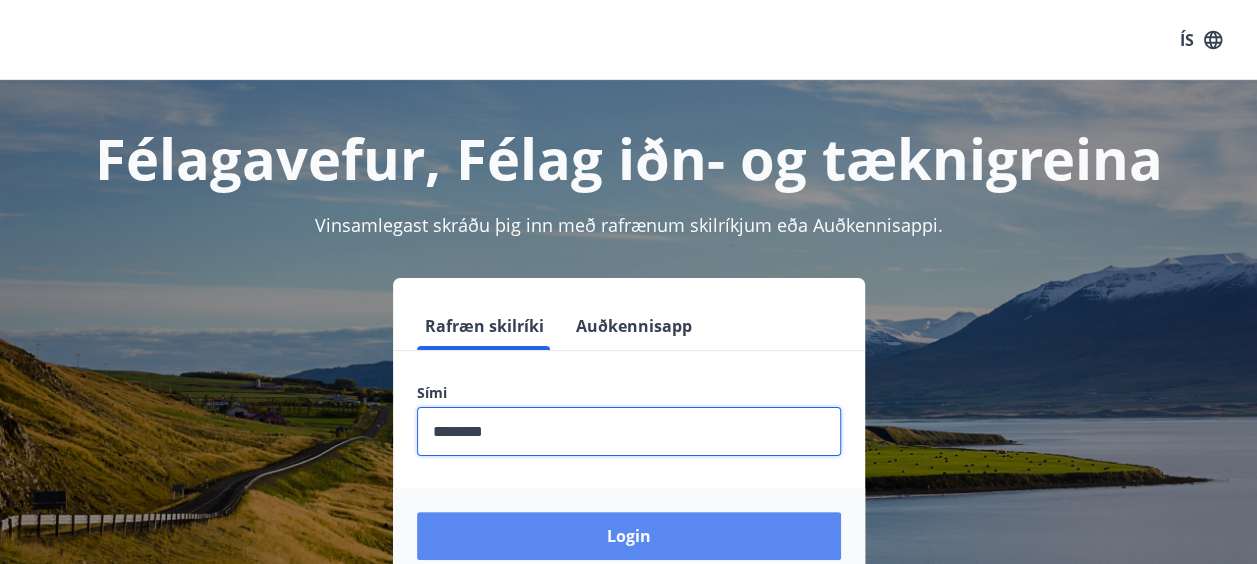 click on "Login" at bounding box center [629, 536] 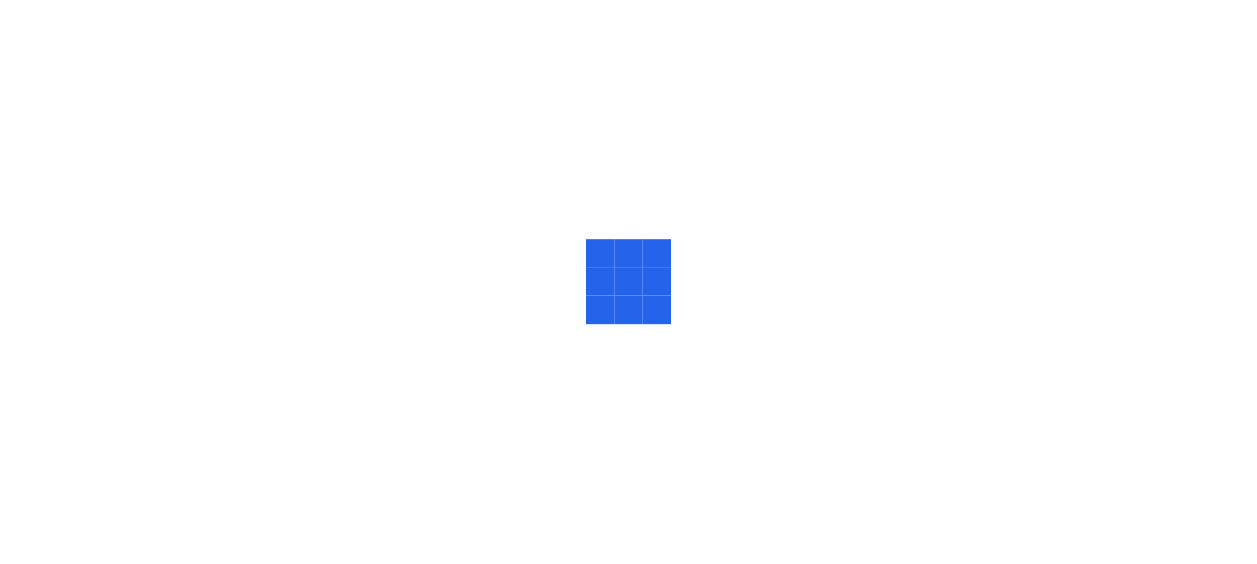 scroll, scrollTop: 0, scrollLeft: 0, axis: both 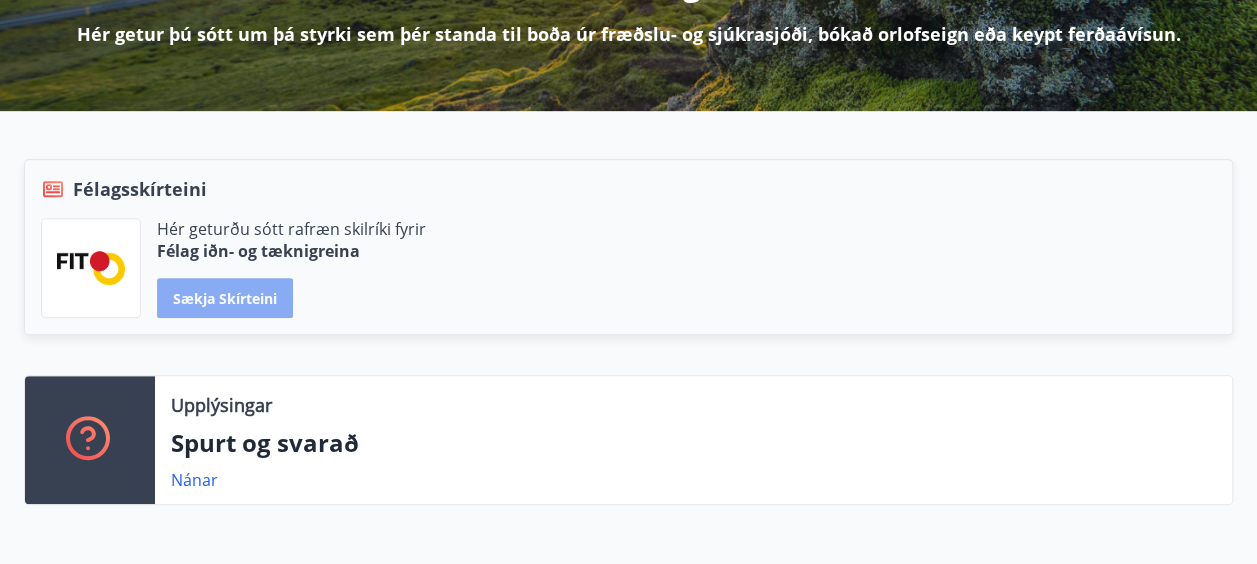 click on "Sækja skírteini" at bounding box center [225, 298] 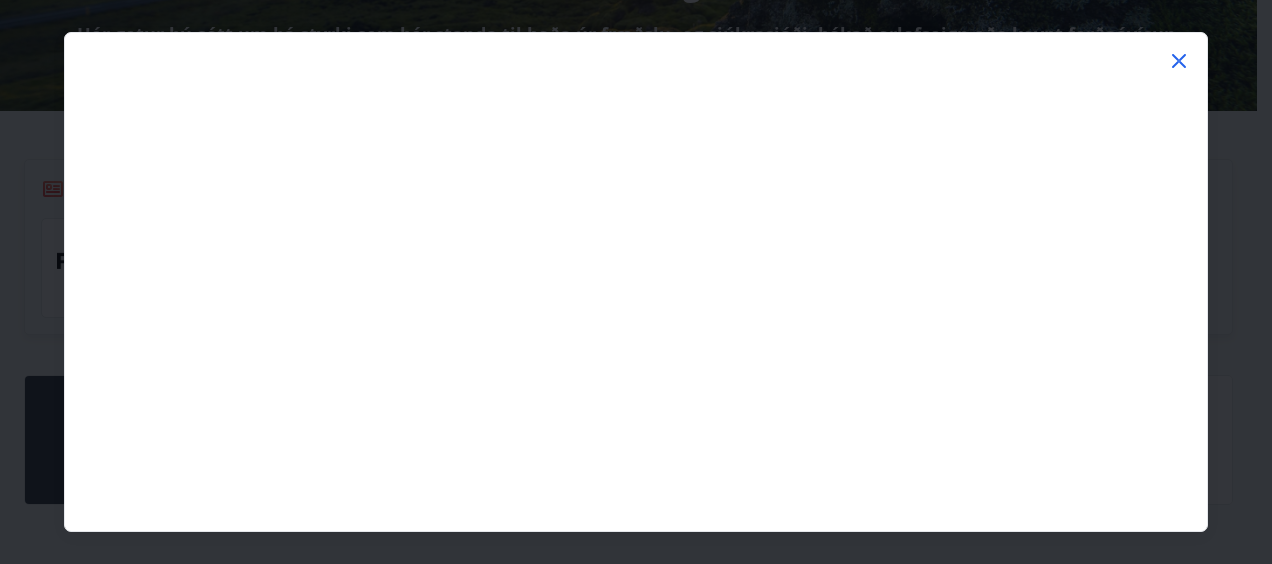 click 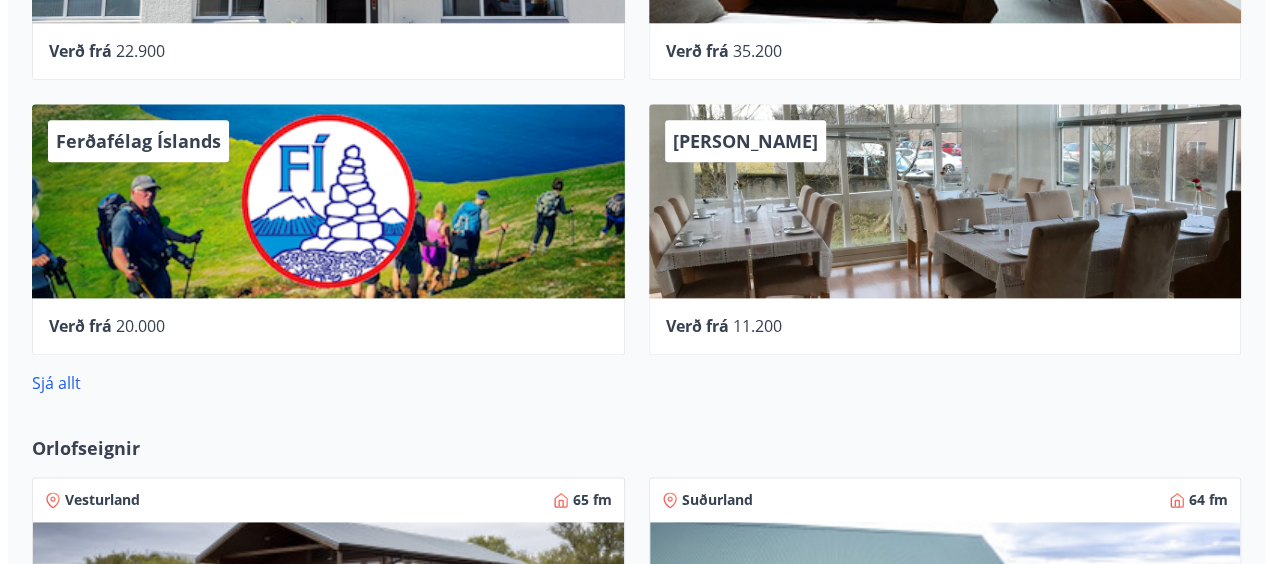 scroll, scrollTop: 1082, scrollLeft: 0, axis: vertical 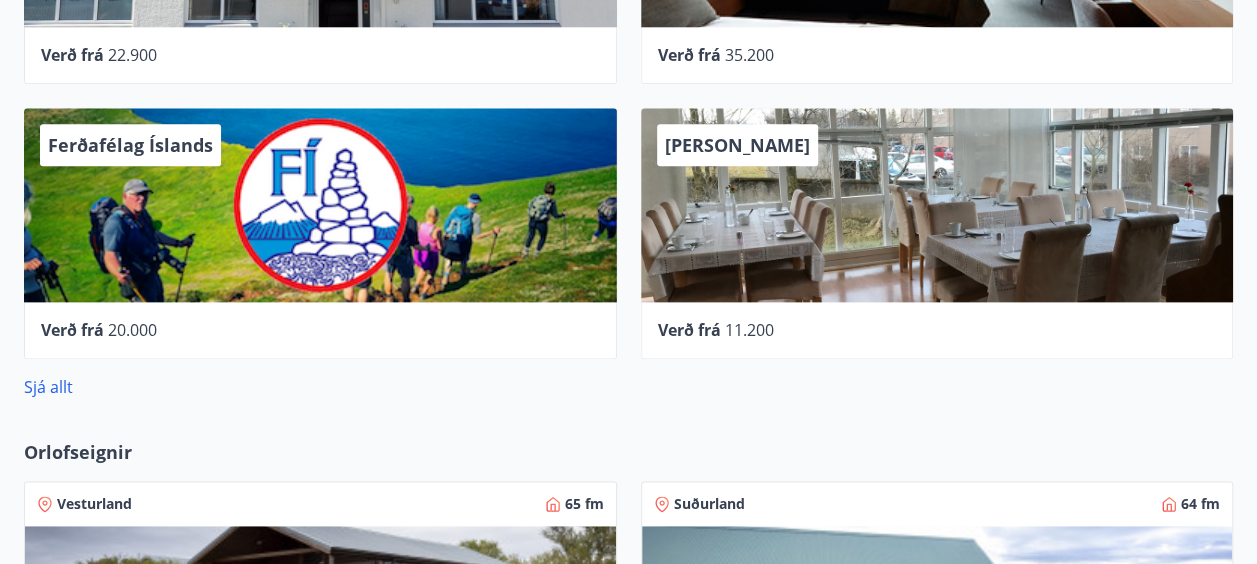 click on "[PERSON_NAME]" at bounding box center (937, 205) 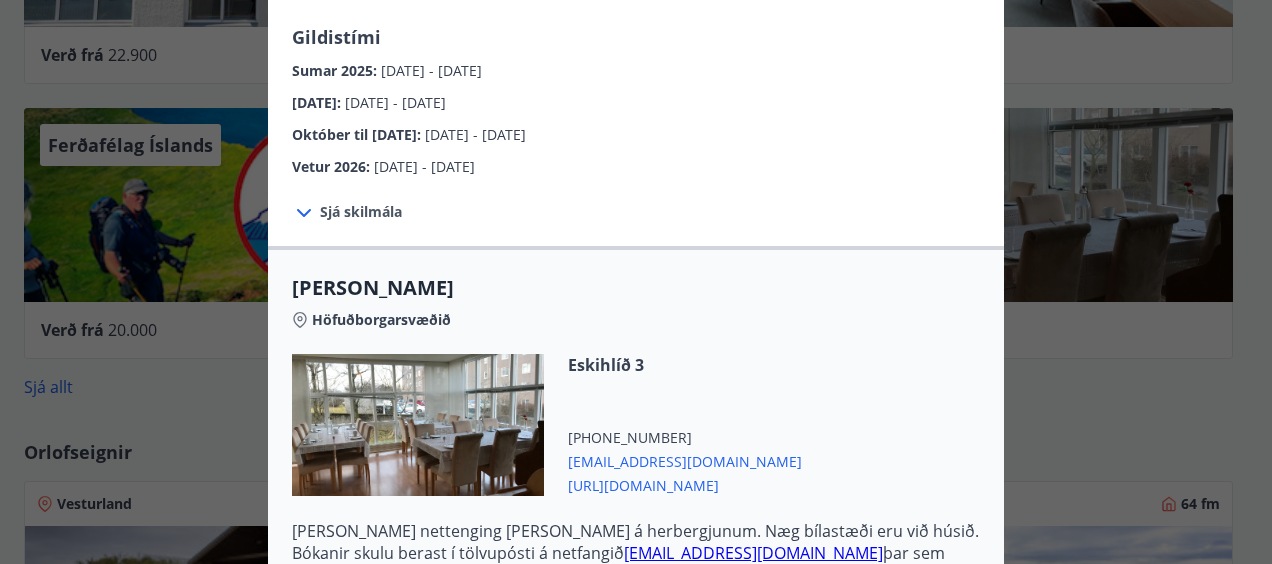 scroll, scrollTop: 332, scrollLeft: 0, axis: vertical 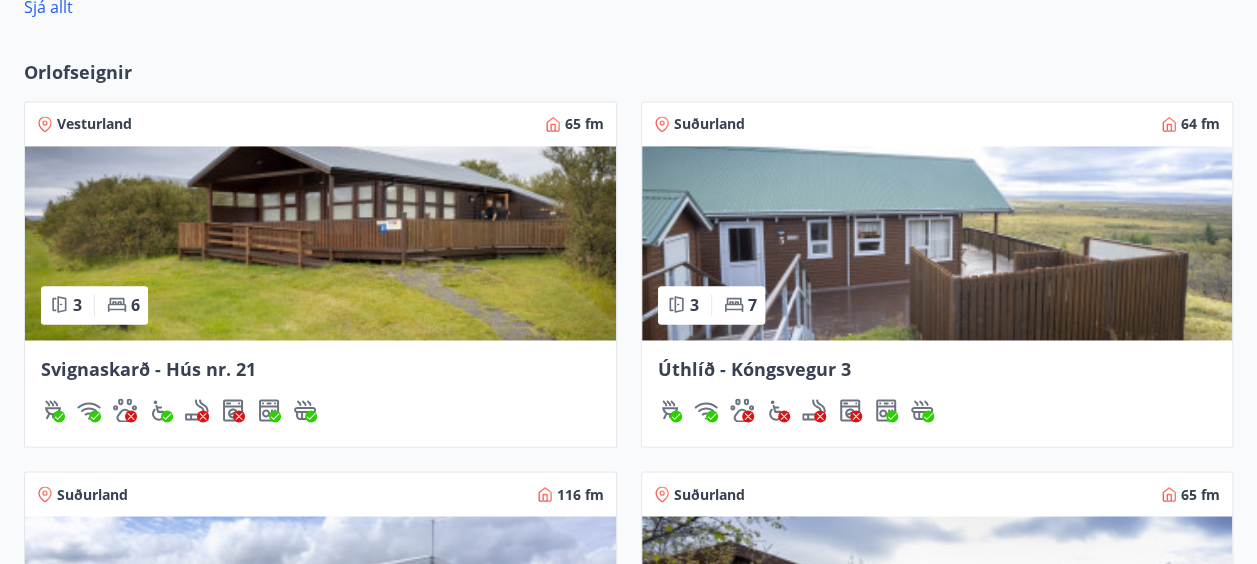 click at bounding box center (320, 243) 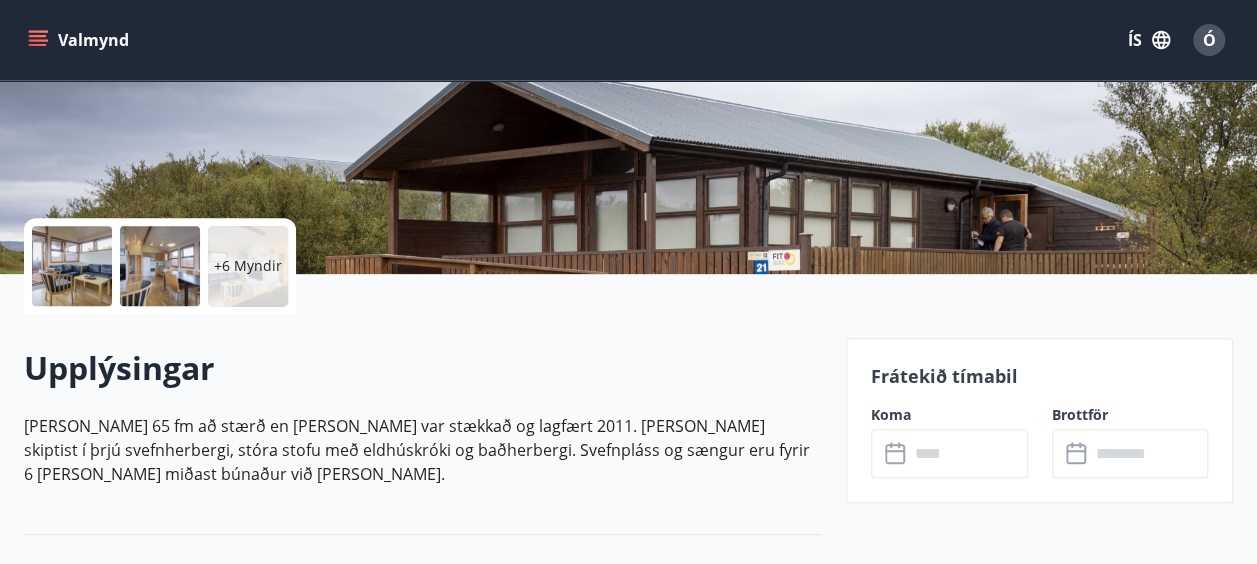 scroll, scrollTop: 325, scrollLeft: 0, axis: vertical 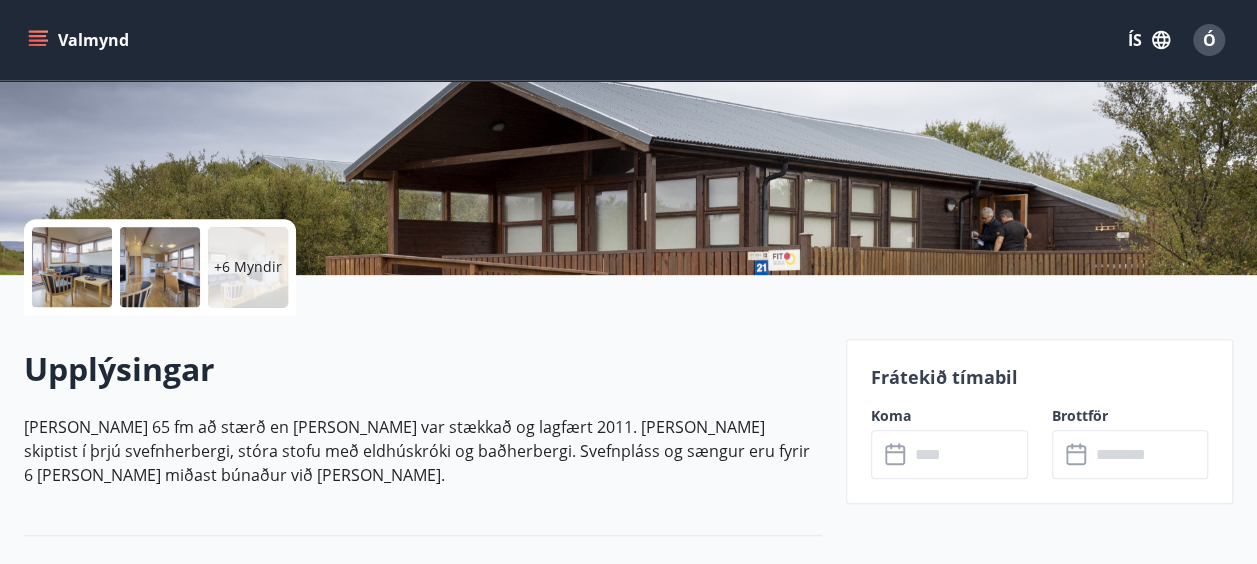 click 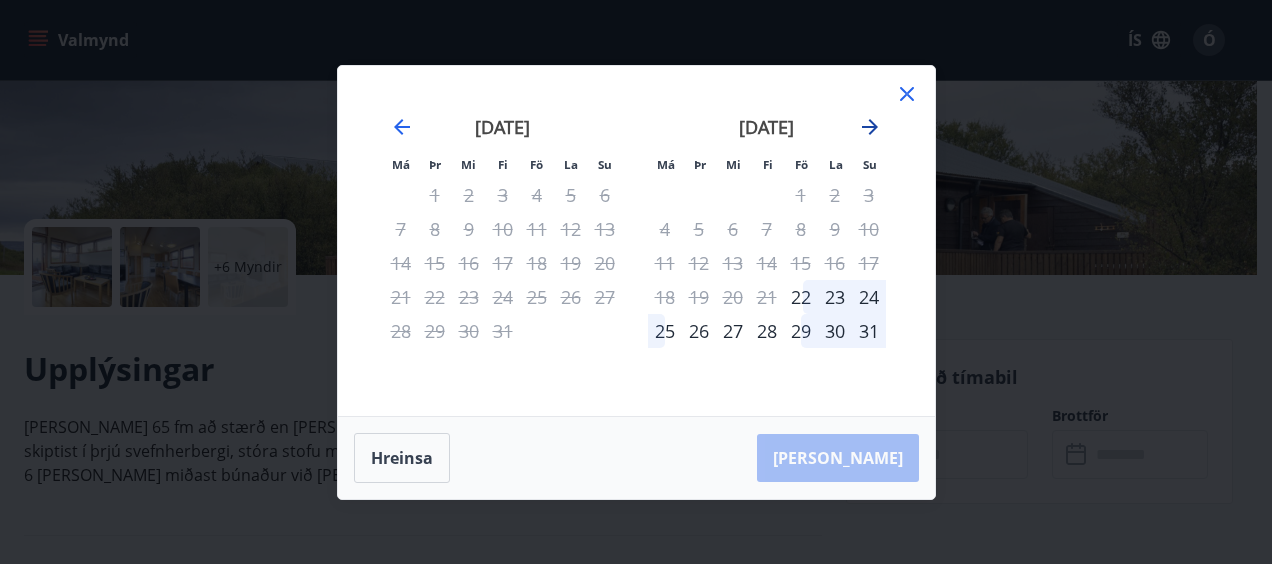 click 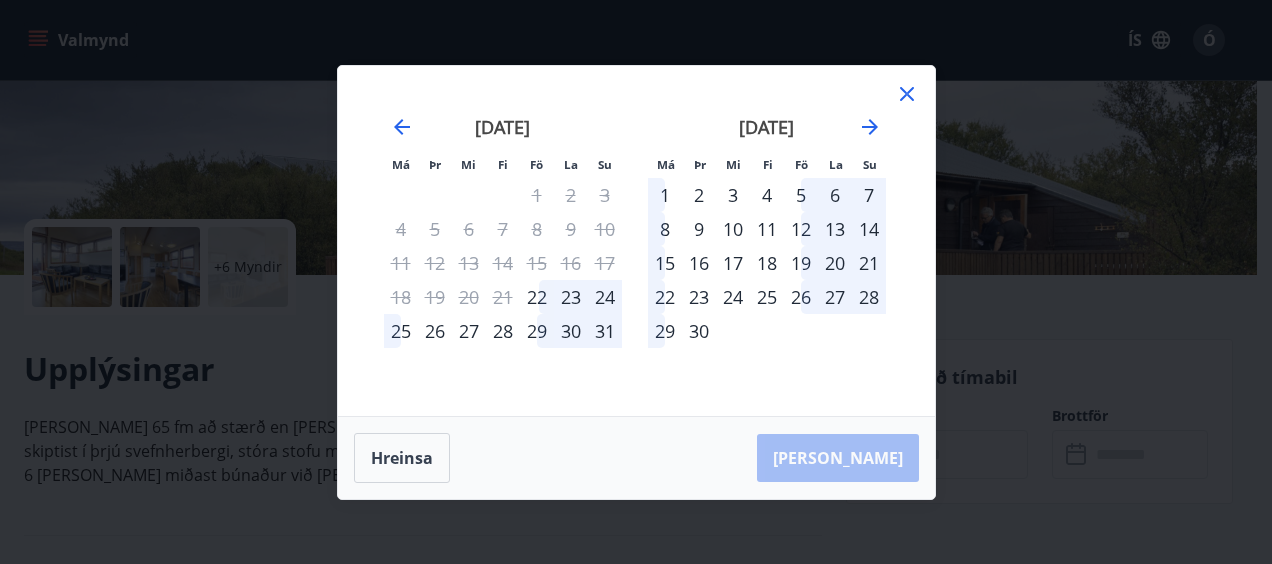 drag, startPoint x: 905, startPoint y: 92, endPoint x: 914, endPoint y: 86, distance: 10.816654 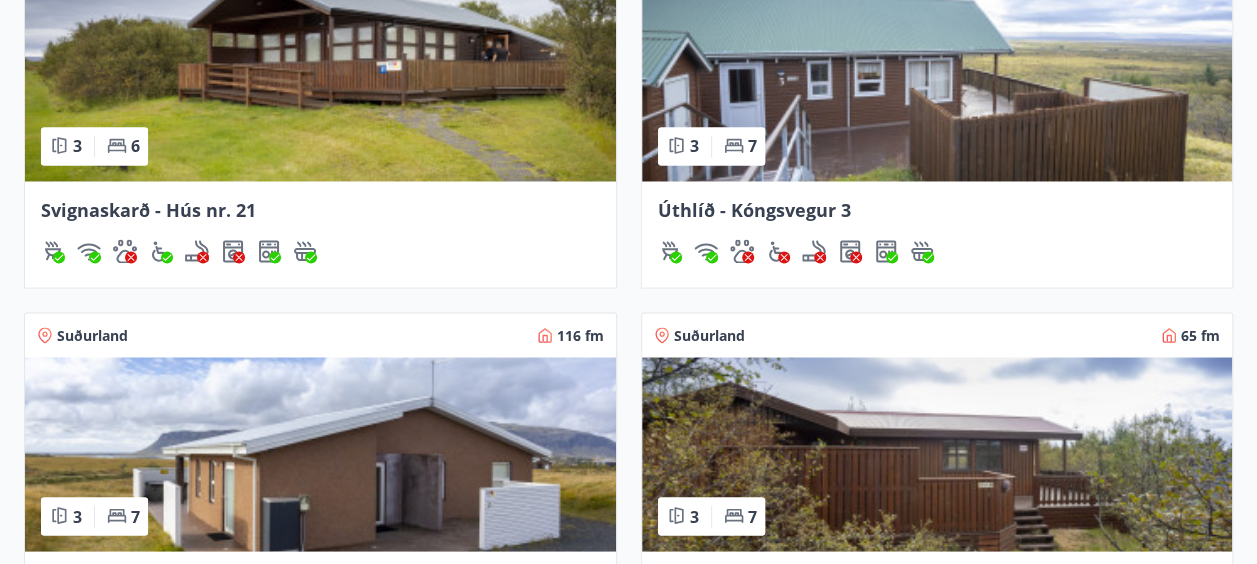 scroll, scrollTop: 1475, scrollLeft: 0, axis: vertical 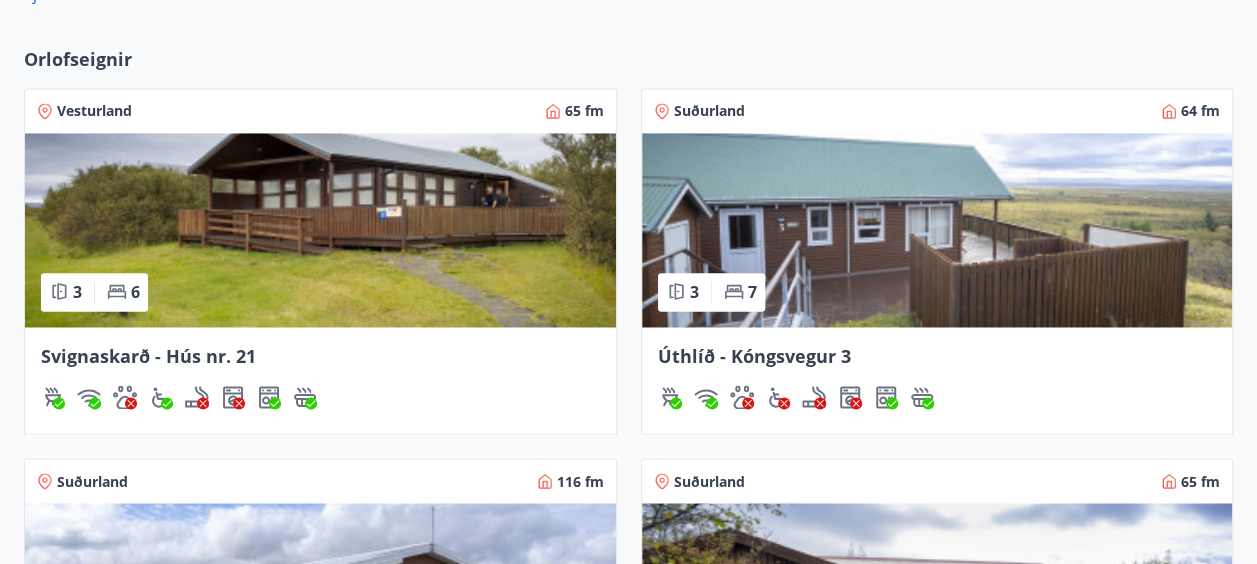 click at bounding box center [937, 230] 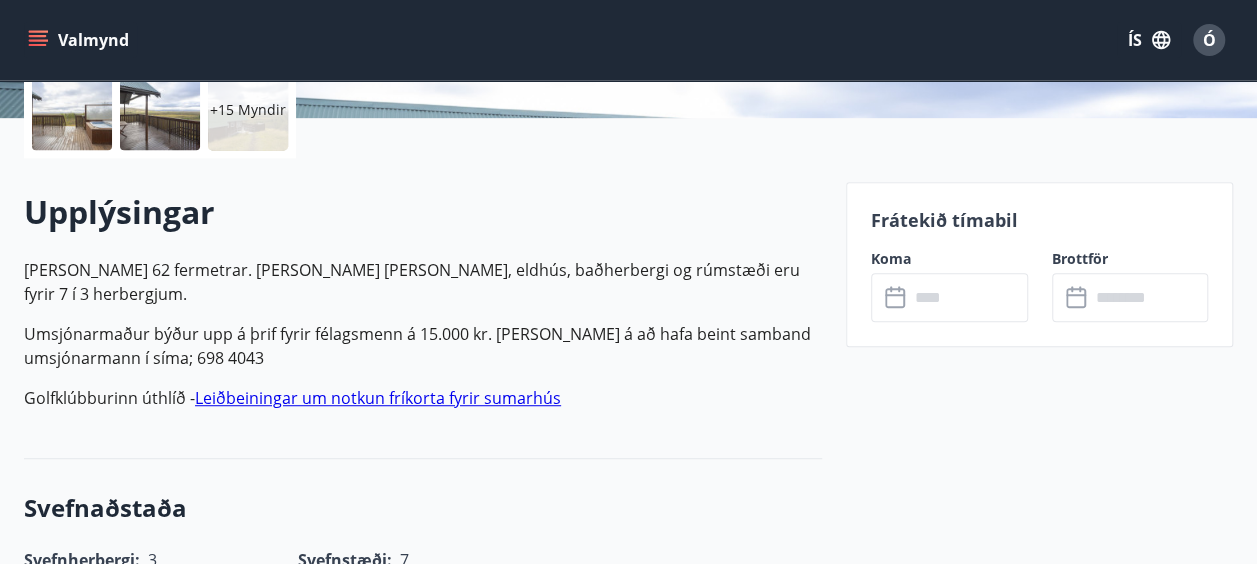 scroll, scrollTop: 486, scrollLeft: 0, axis: vertical 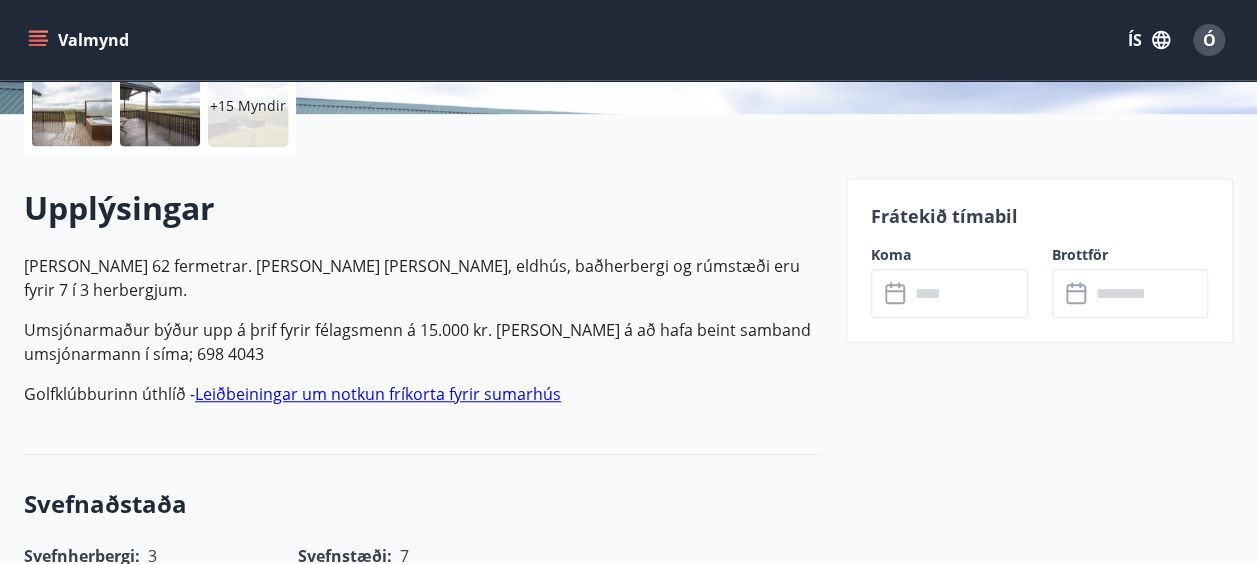 click 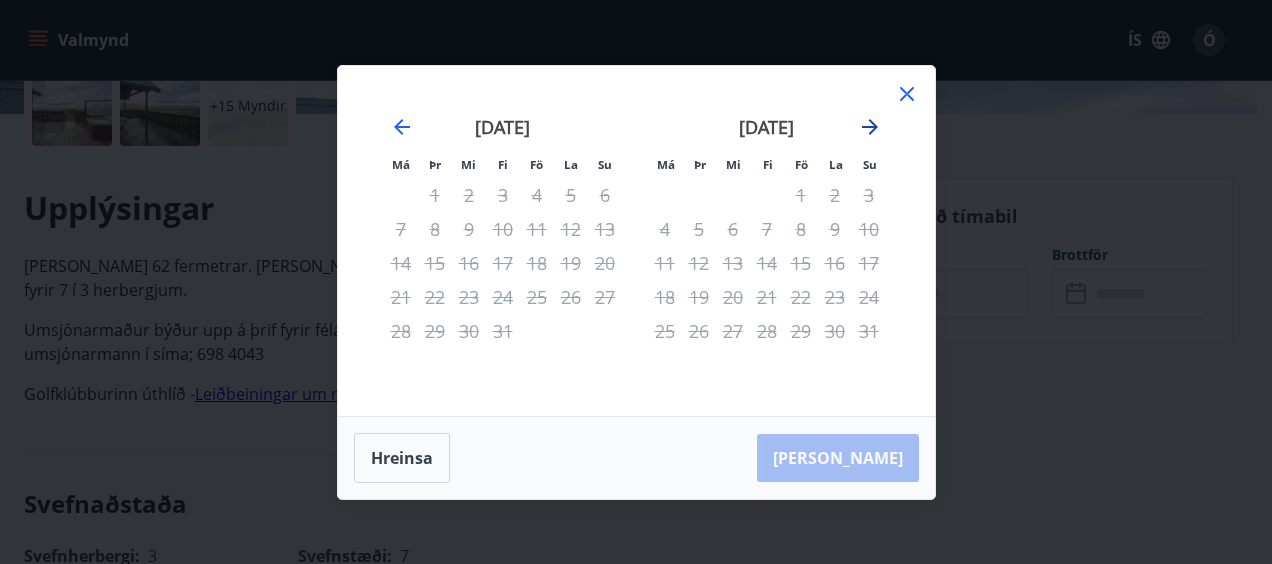 click 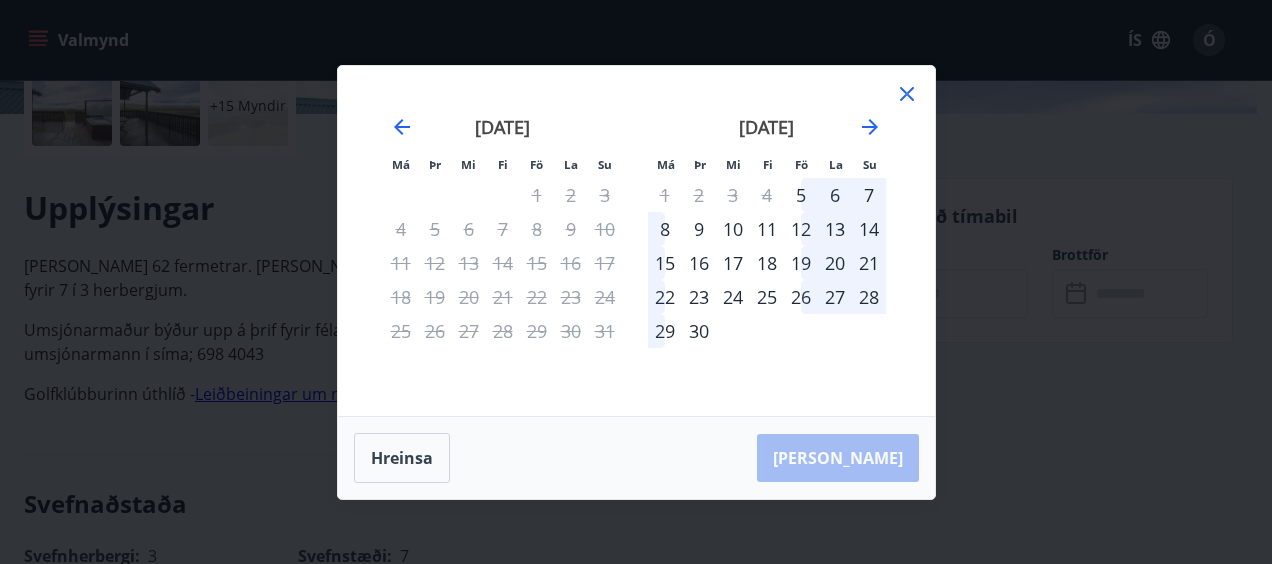 click 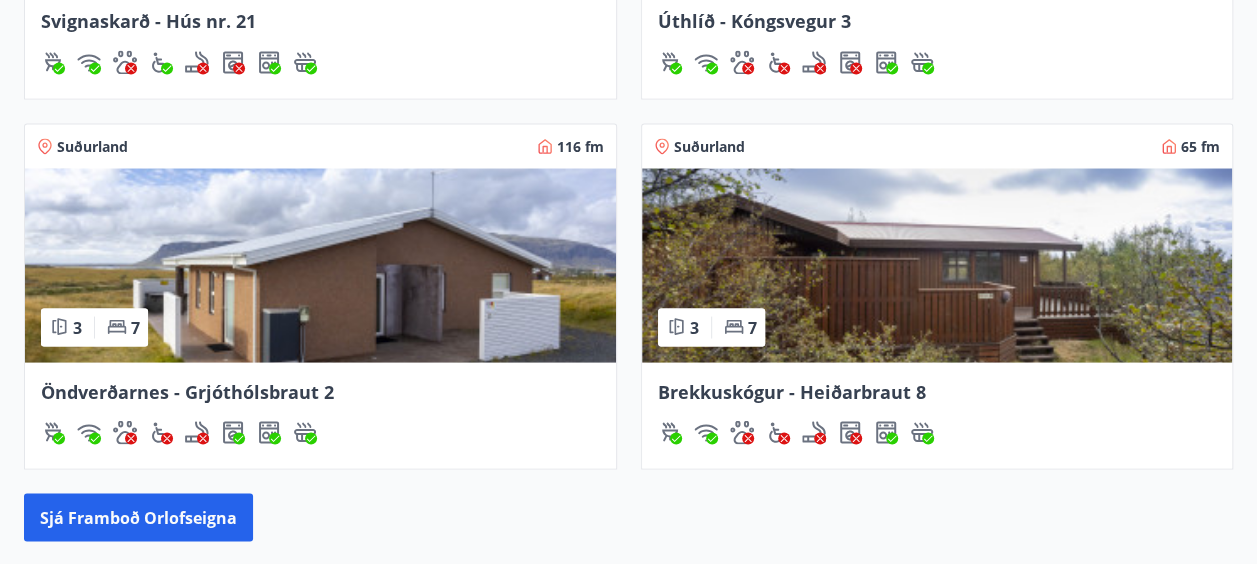 scroll, scrollTop: 1816, scrollLeft: 0, axis: vertical 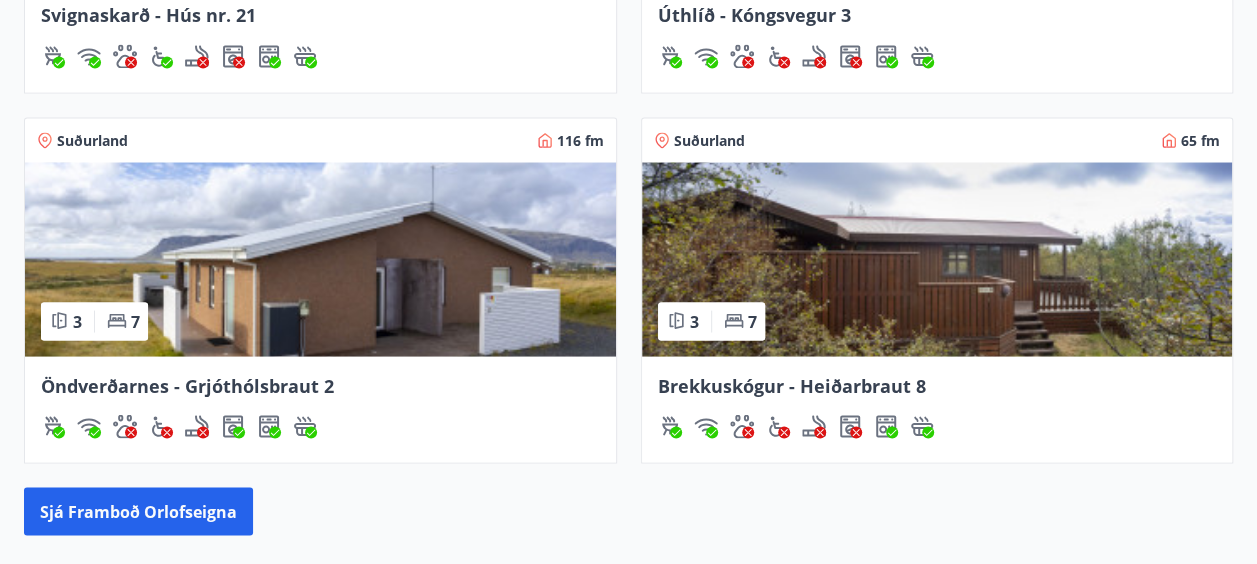 click at bounding box center [937, 259] 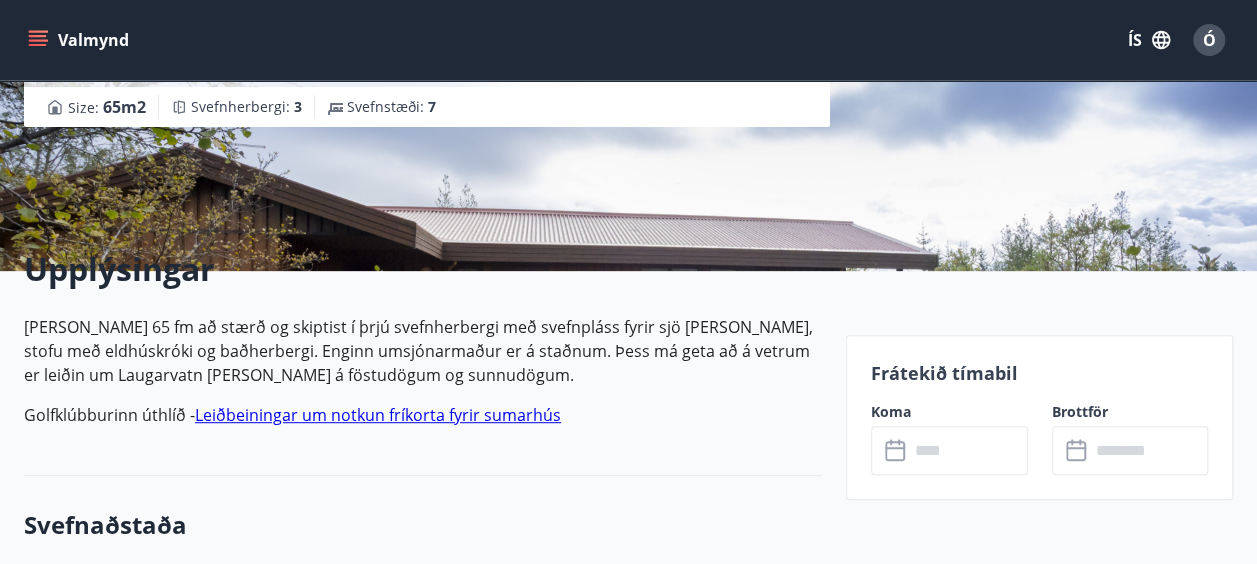 scroll, scrollTop: 330, scrollLeft: 0, axis: vertical 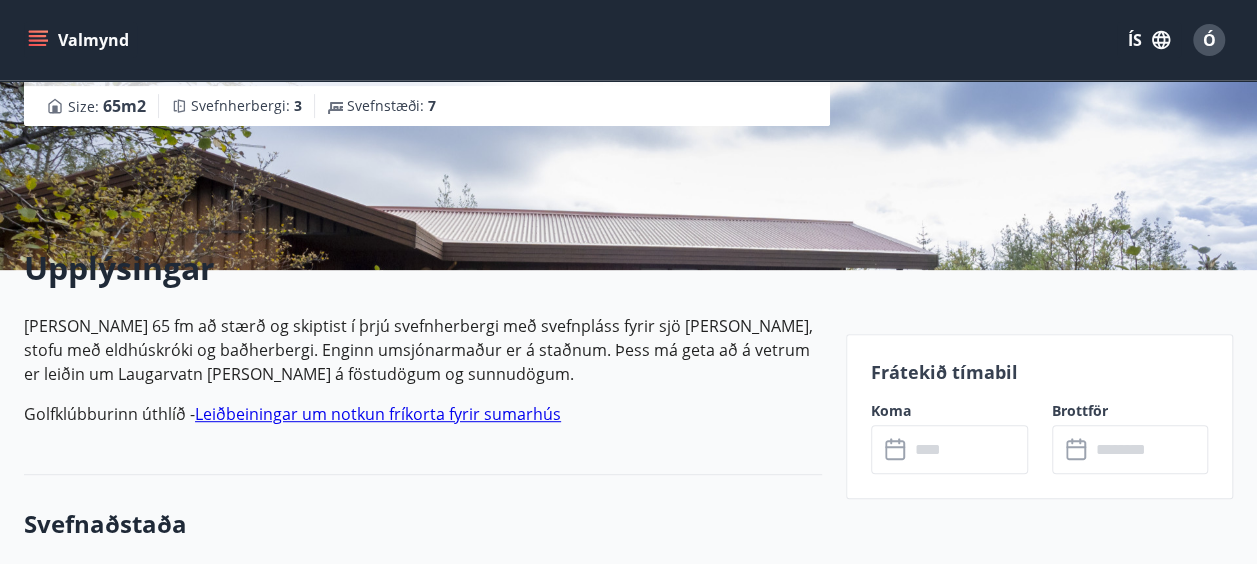 click 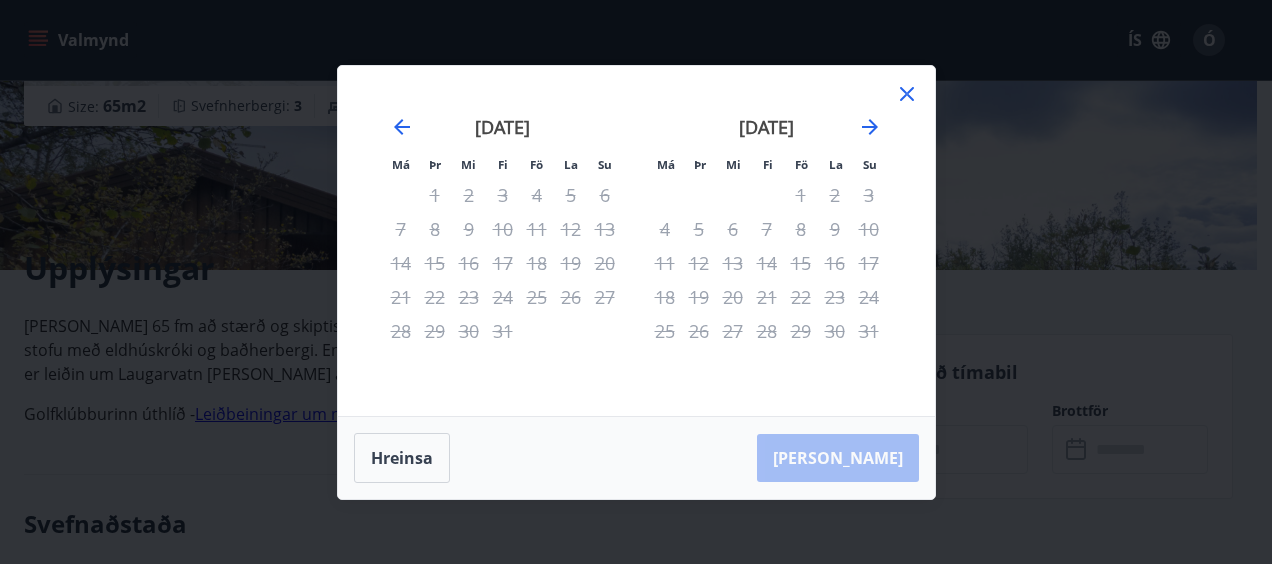 click on "Má Þr Mi Fi Fö La Su Má Þr Mi Fi Fö La Su [DATE] 1 2 3 4 5 6 7 8 9 10 11 12 13 14 15 16 17 18 19 20 21 22 23 24 25 26 27 28 29 [DATE] 1 2 3 4 5 6 7 8 9 10 11 12 13 14 15 16 17 18 19 20 21 22 23 24 25 26 27 28 29 30 [DATE] 1 2 3 4 5 6 7 8 9 10 11 12 13 14 15 16 17 18 19 20 21 22 23 24 25 26 27 28 29 30 31 [DATE] 1 2 3 4 5 6 7 8 9 10 11 12 13 14 15 16 17 18 19 20 21 22 23 24 25 26 27 28 29 30" at bounding box center (636, 241) 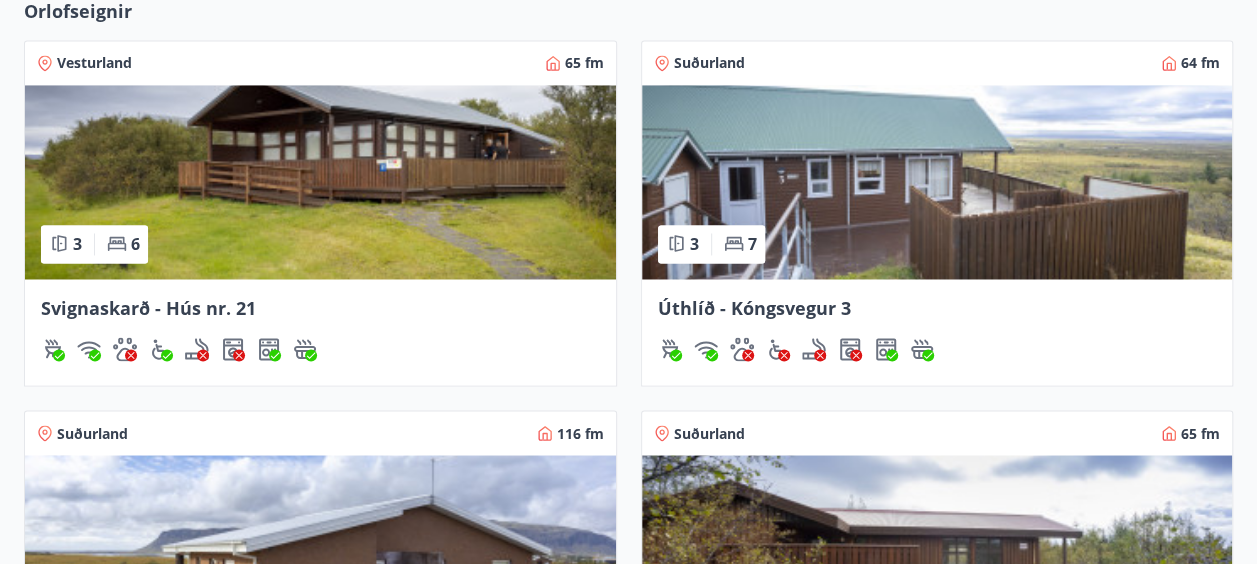 scroll, scrollTop: 0, scrollLeft: 0, axis: both 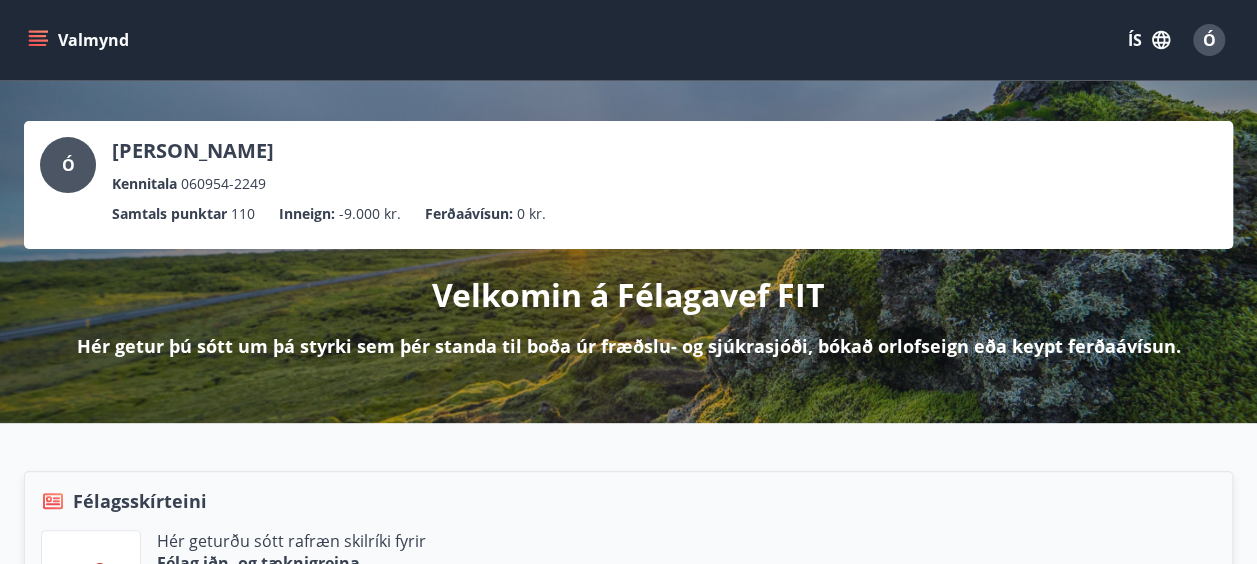 click 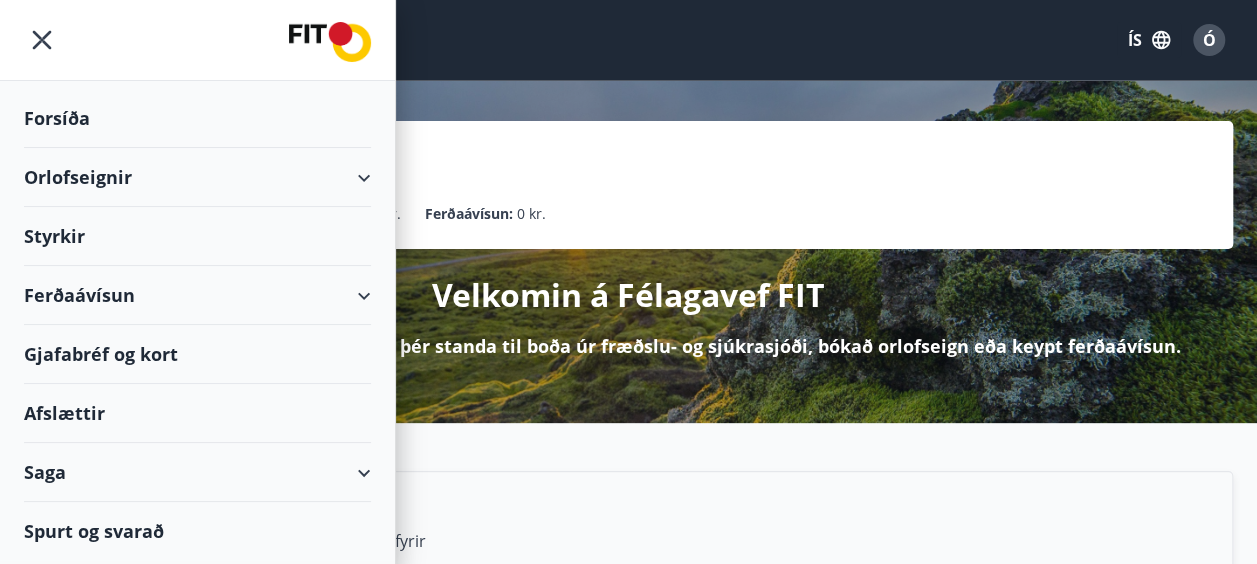 click on "Orlofseignir" at bounding box center (197, 177) 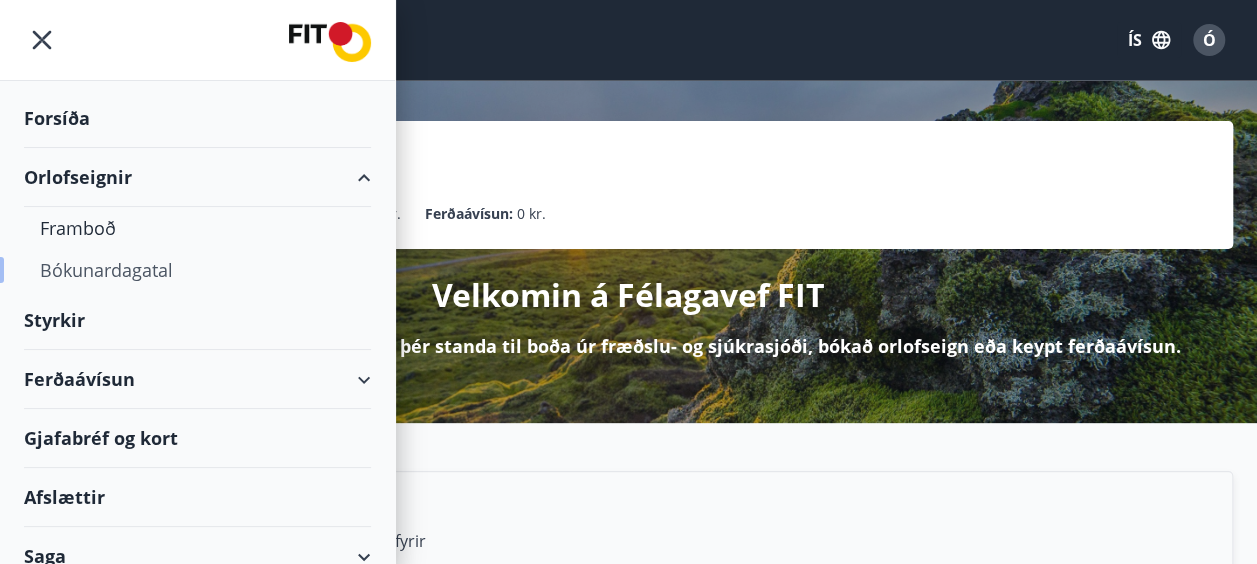 click on "Bókunardagatal" at bounding box center (197, 270) 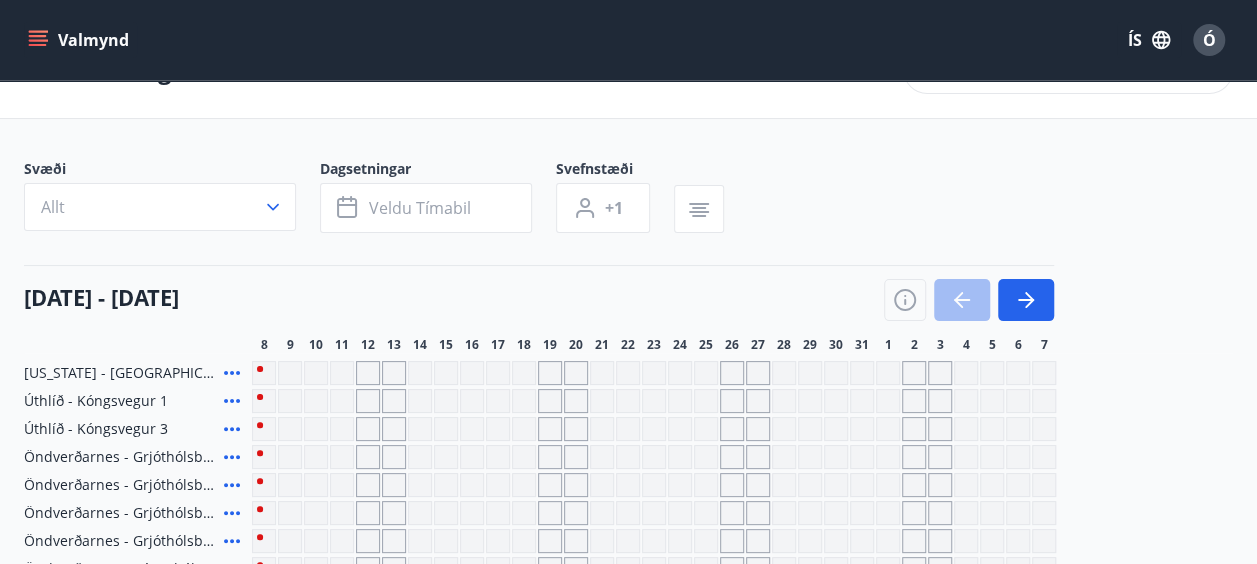 scroll, scrollTop: 53, scrollLeft: 0, axis: vertical 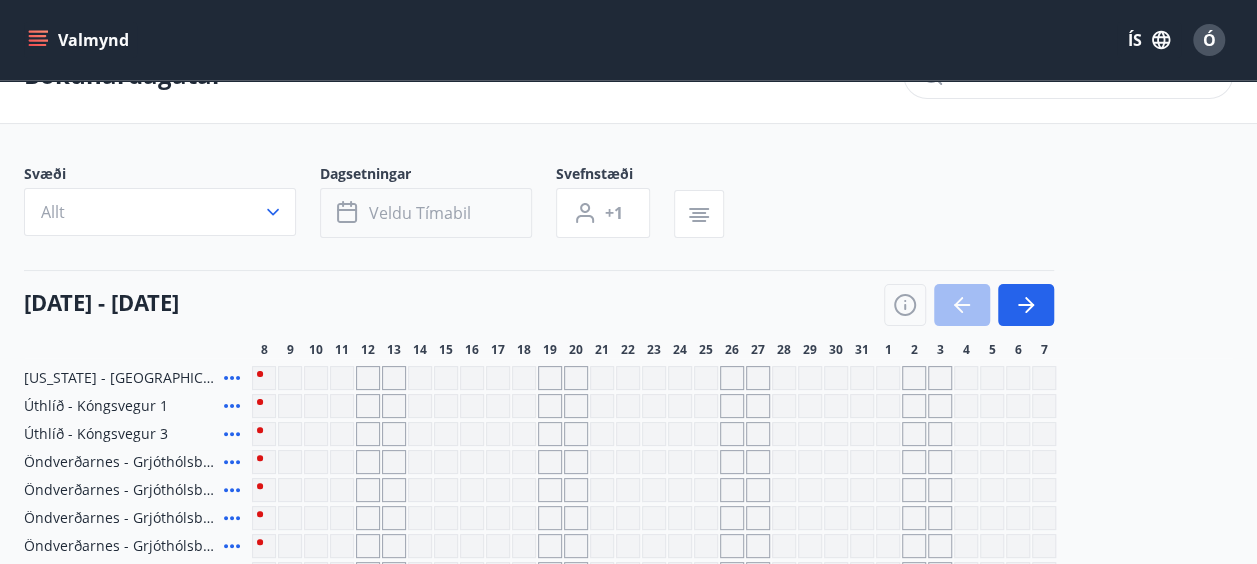 click on "Veldu tímabil" at bounding box center [420, 213] 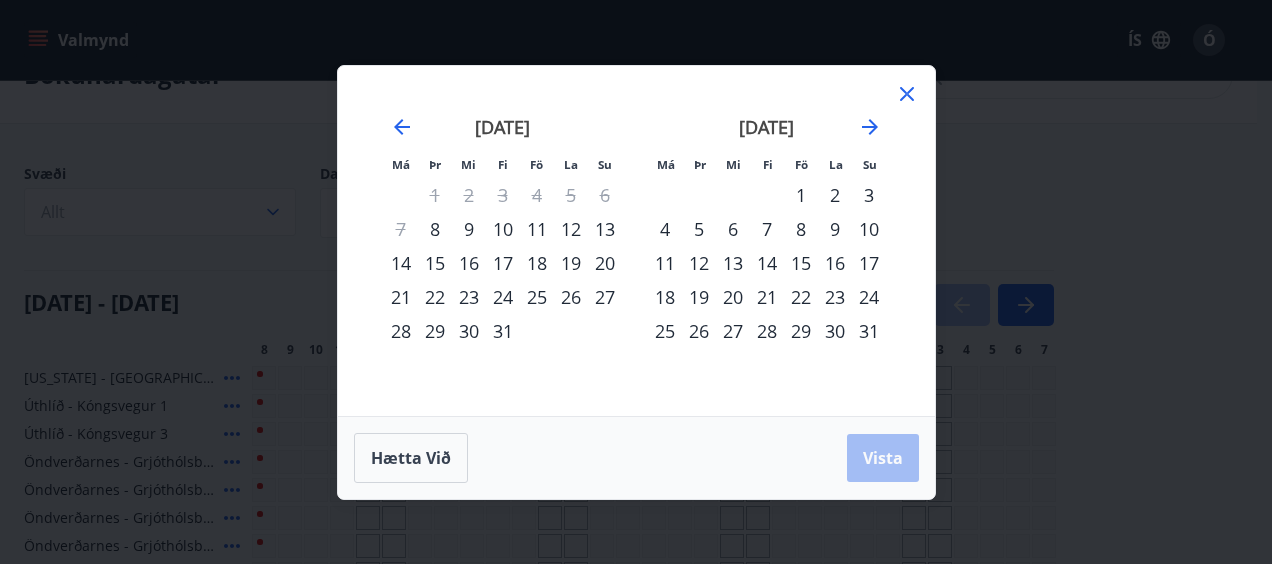 click on "11" at bounding box center [537, 229] 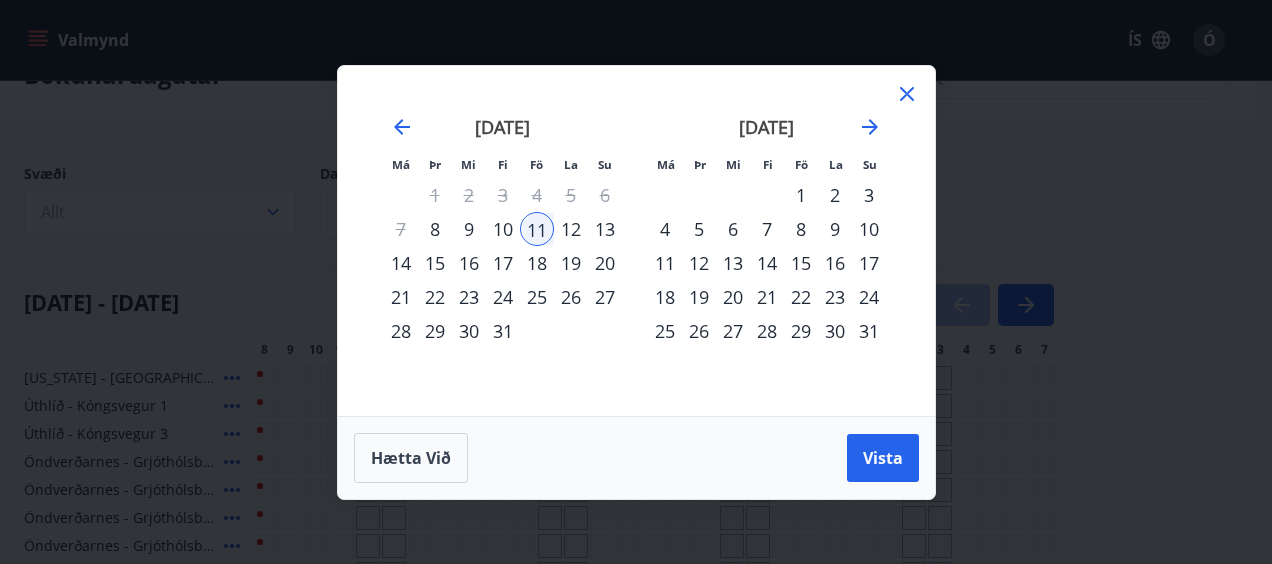 click on "18" at bounding box center (537, 263) 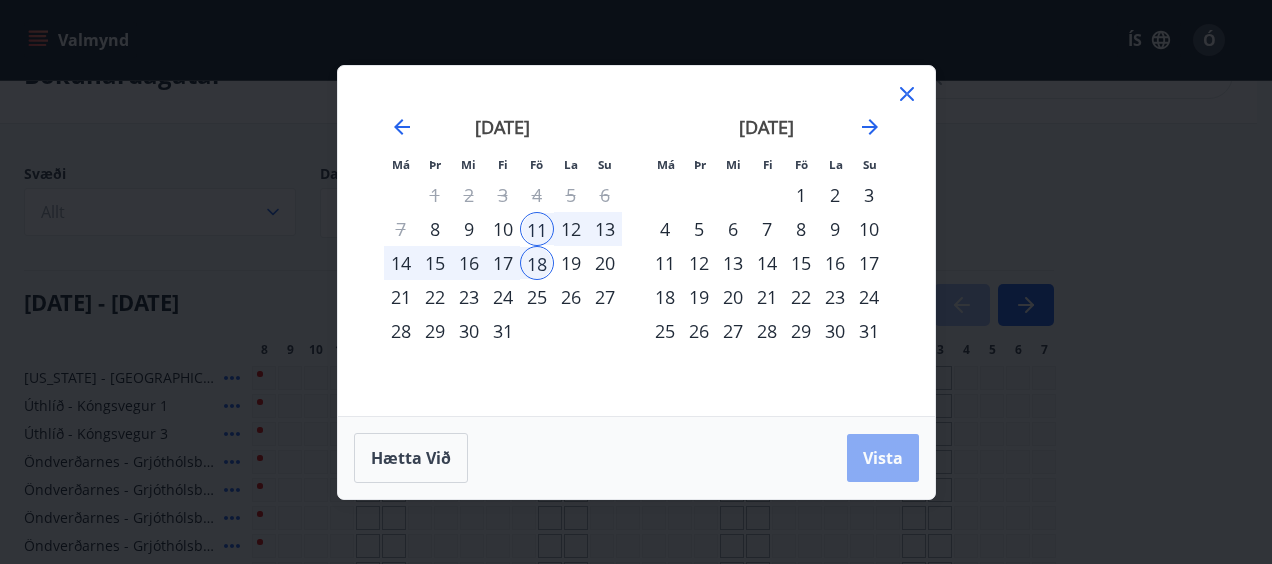 click on "Vista" at bounding box center (883, 458) 